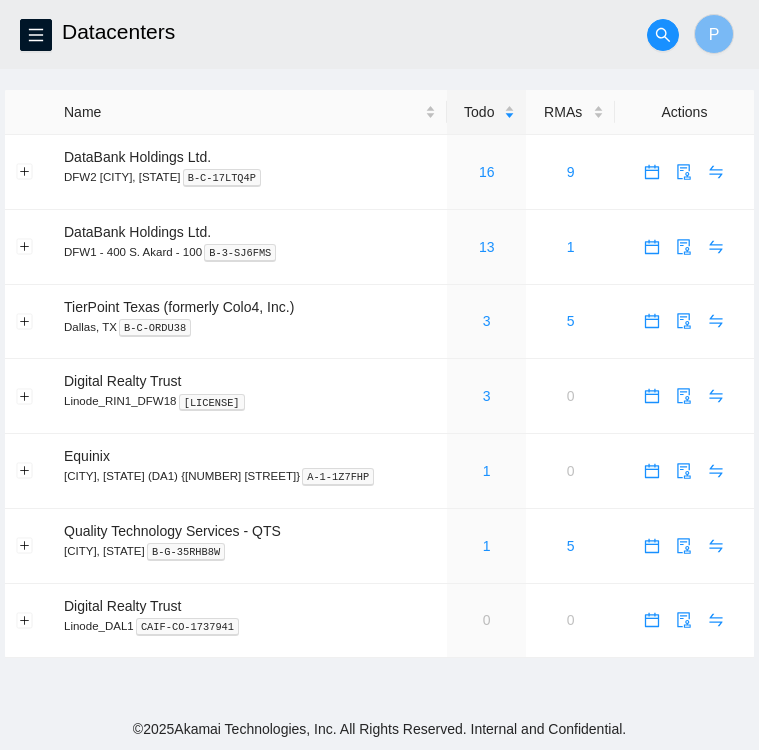 scroll, scrollTop: 0, scrollLeft: 0, axis: both 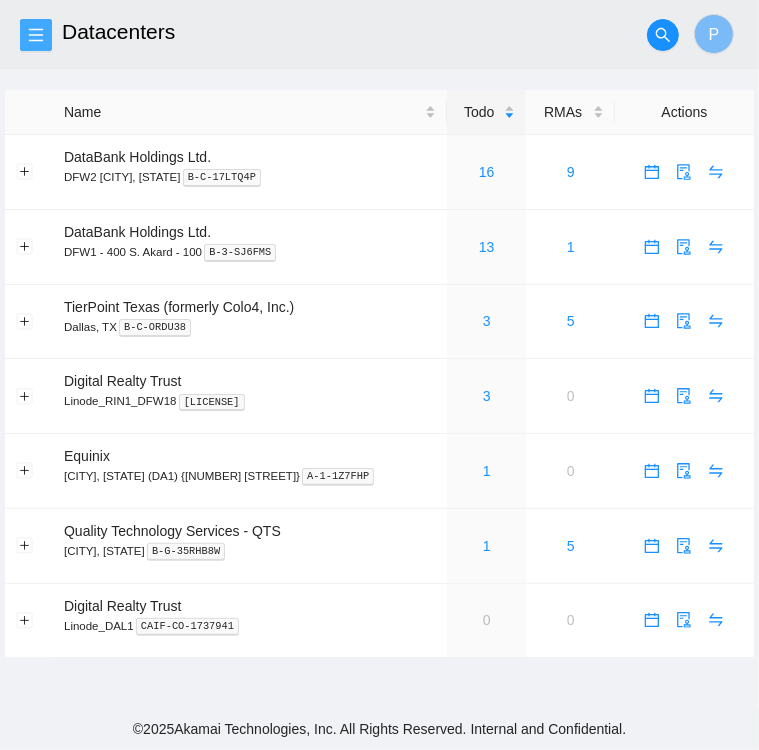 click 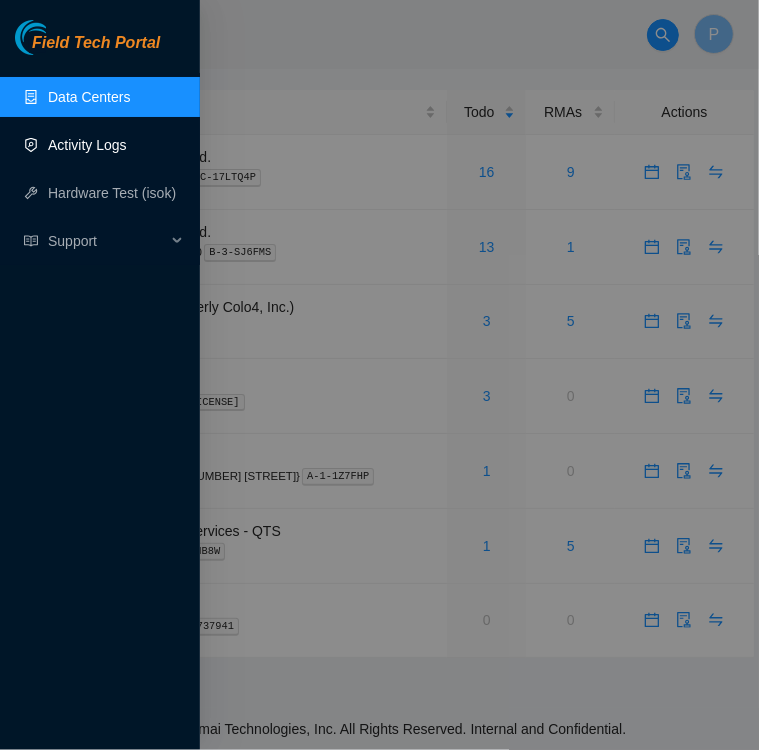click on "Activity Logs" at bounding box center (87, 145) 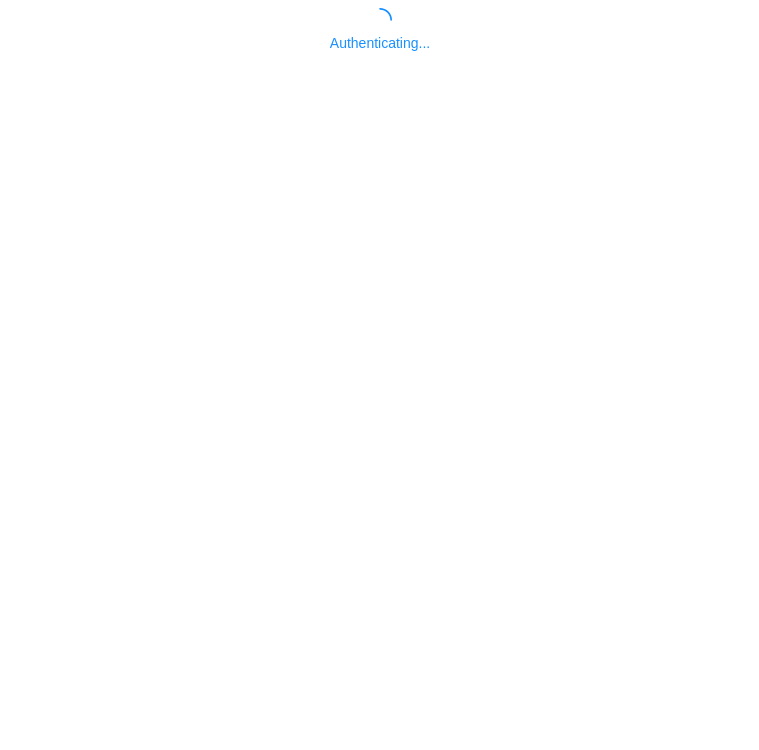 scroll, scrollTop: 0, scrollLeft: 0, axis: both 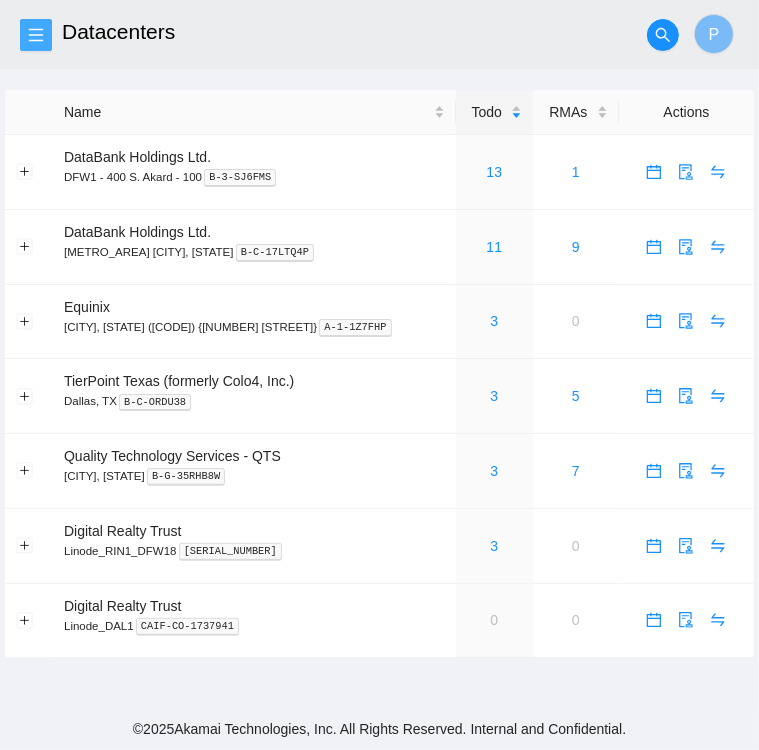click 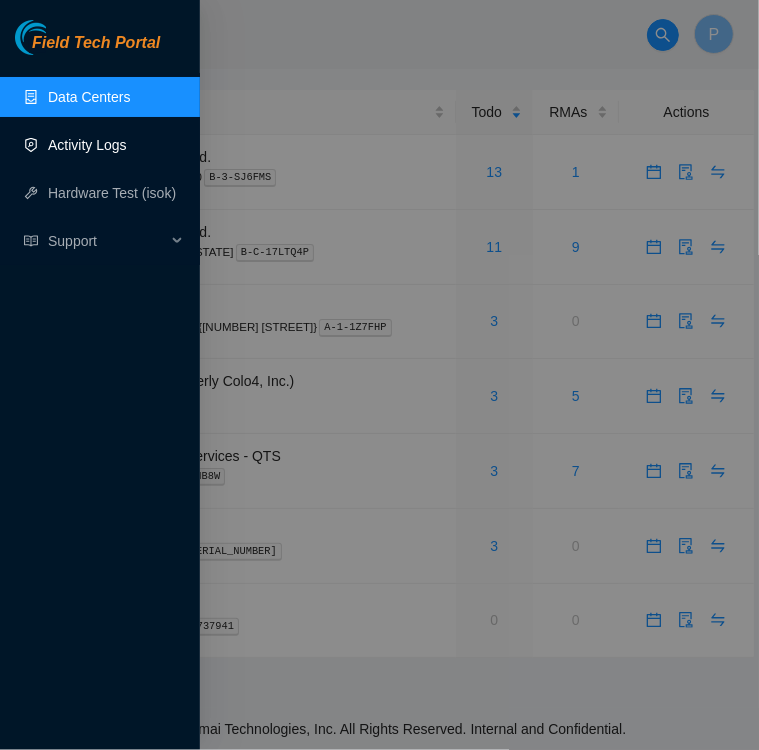 click on "Activity Logs" at bounding box center (87, 145) 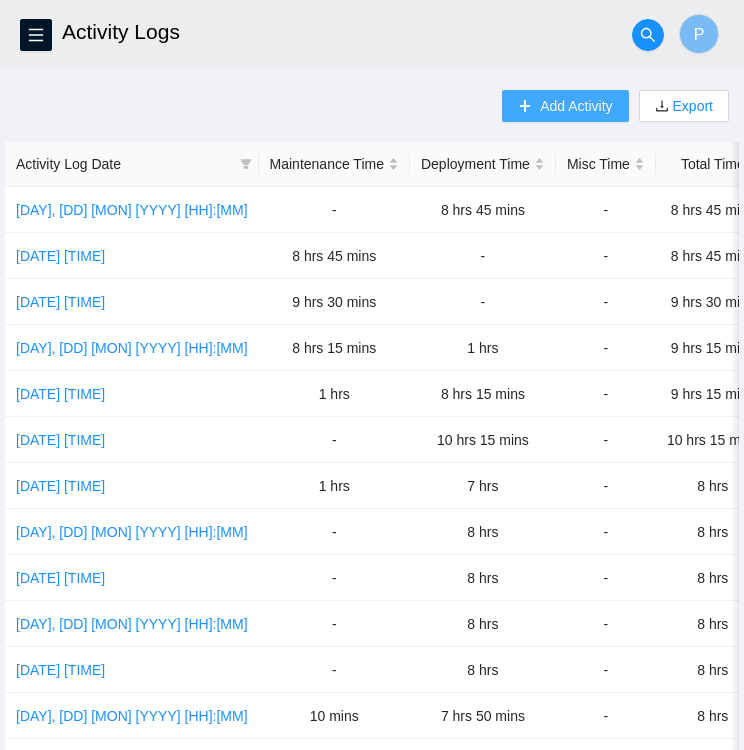 click on "Add Activity" at bounding box center [576, 106] 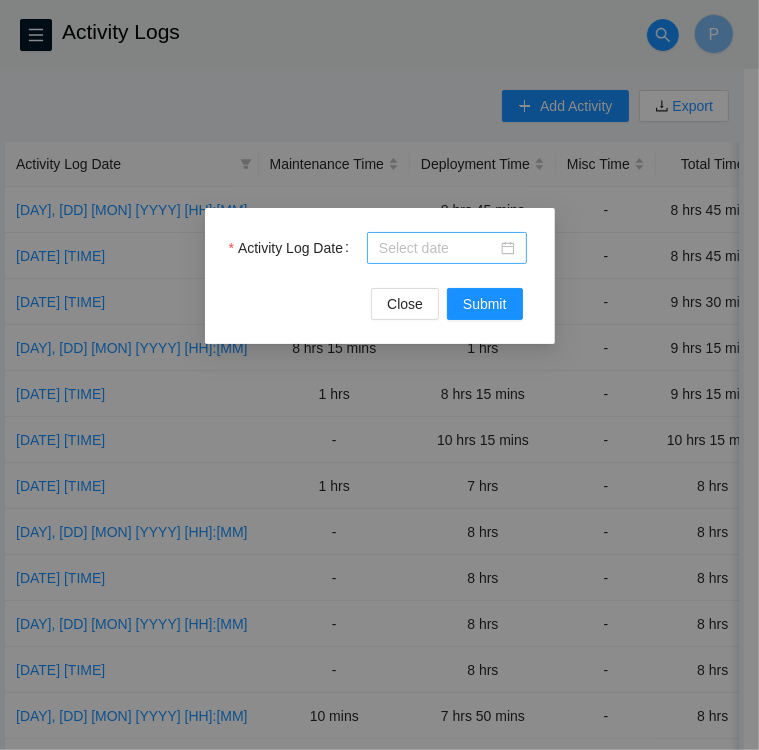 click at bounding box center [447, 248] 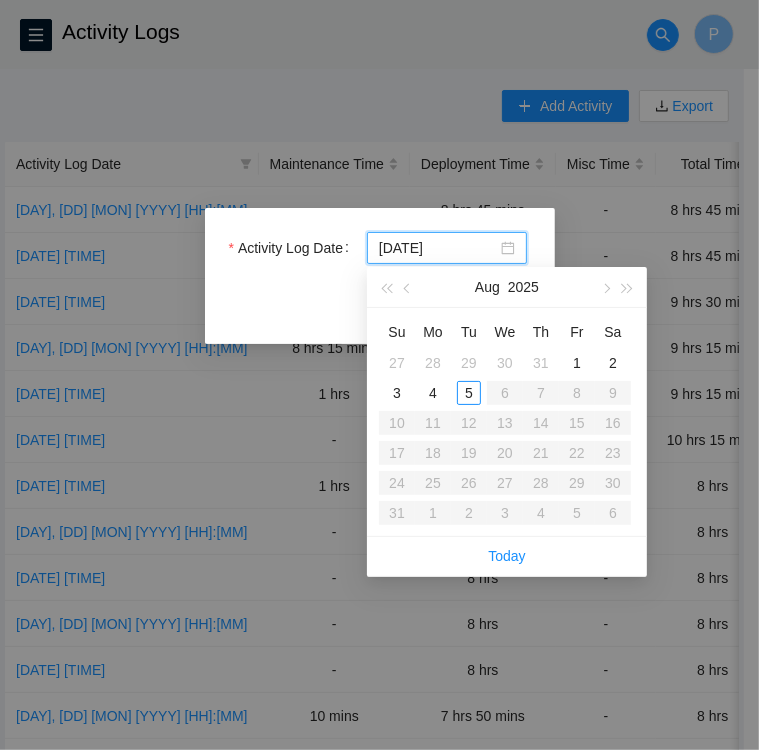 type on "2025-08-04" 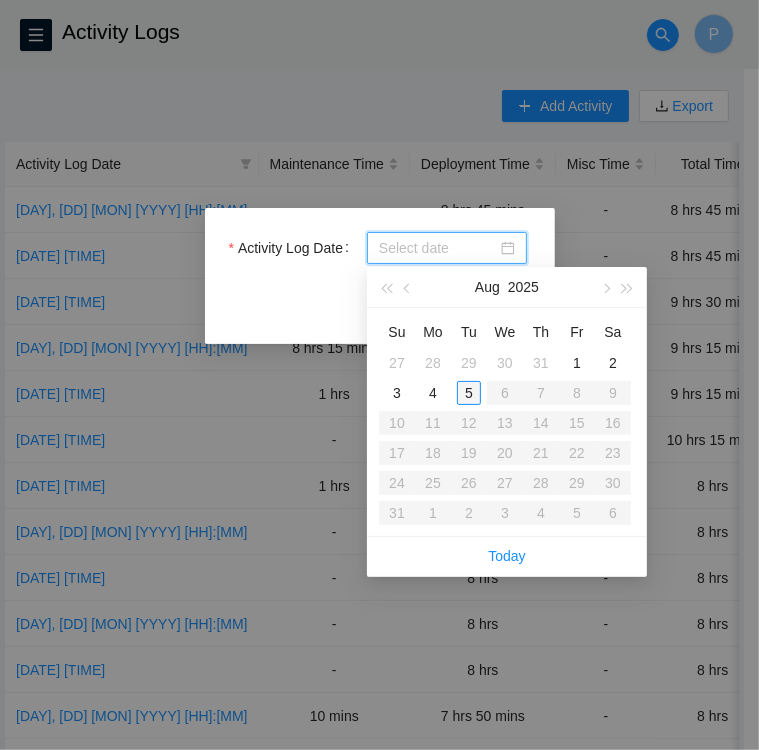 type on "[DATE]" 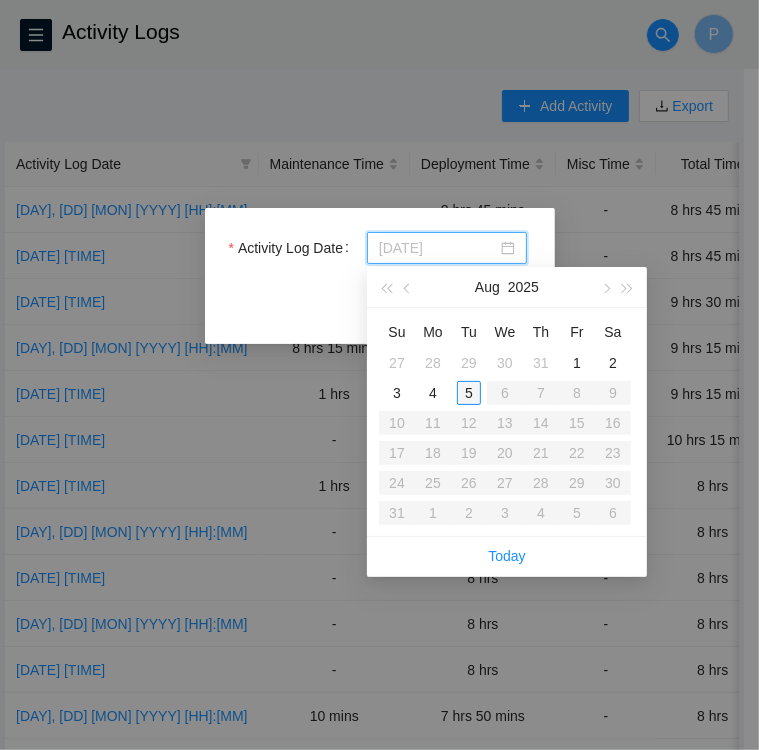 click on "5" at bounding box center (469, 393) 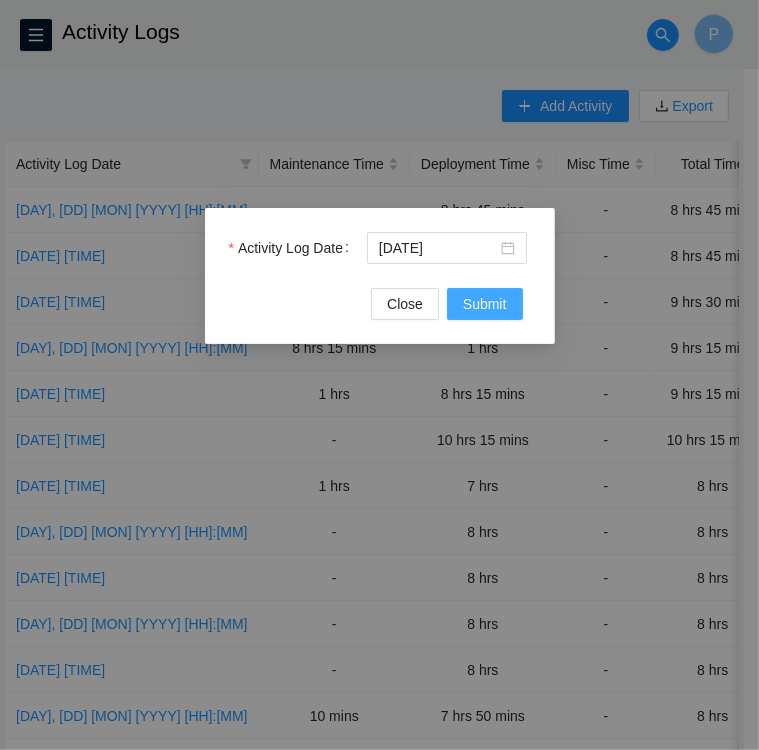 click on "Submit" at bounding box center (485, 304) 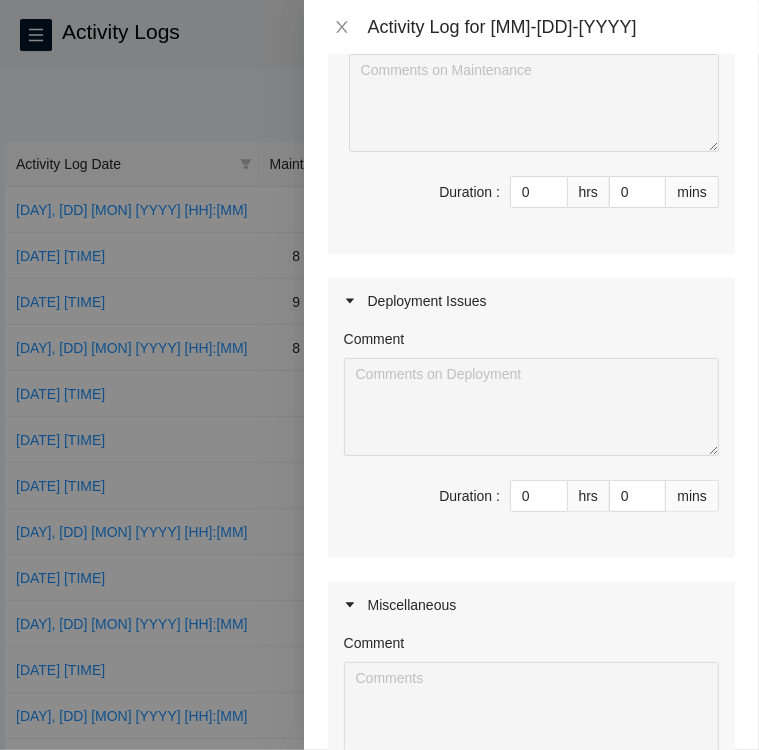 scroll, scrollTop: 263, scrollLeft: 0, axis: vertical 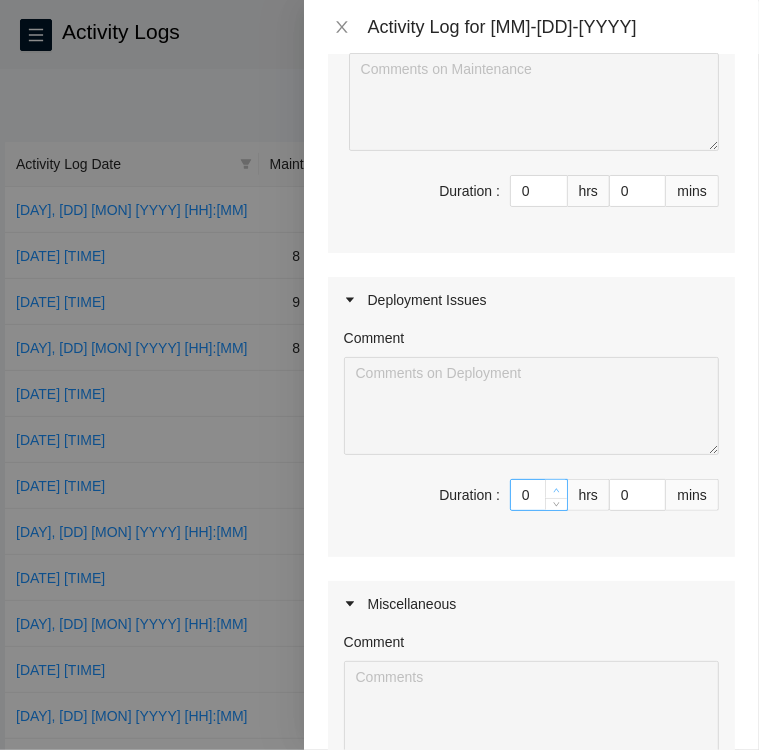 type on "1" 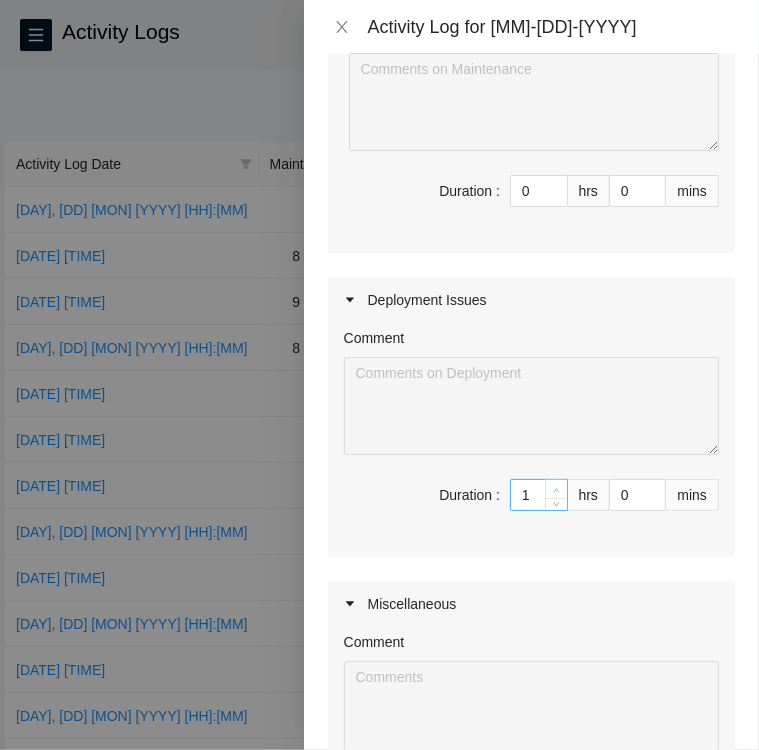 type on "1" 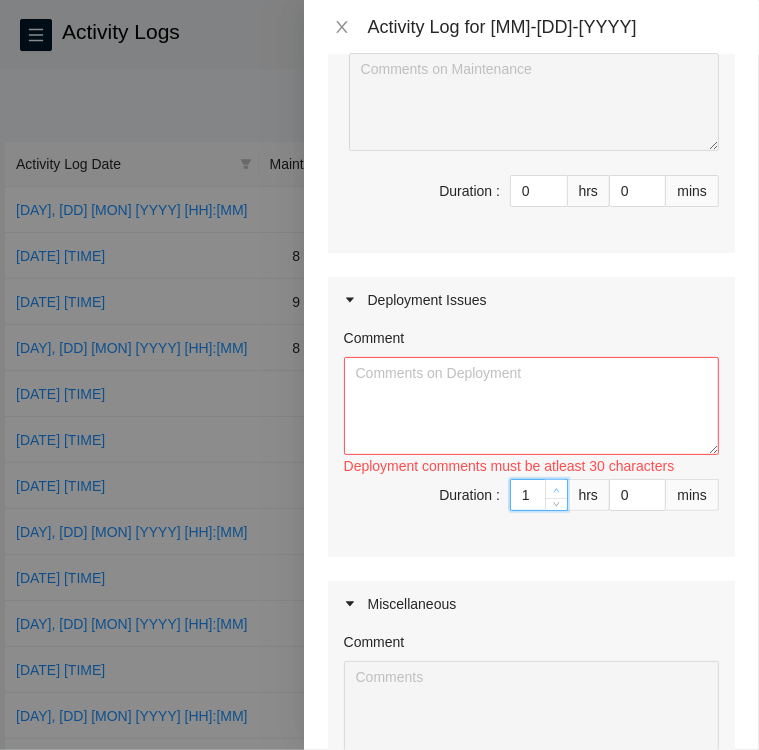 type on "2" 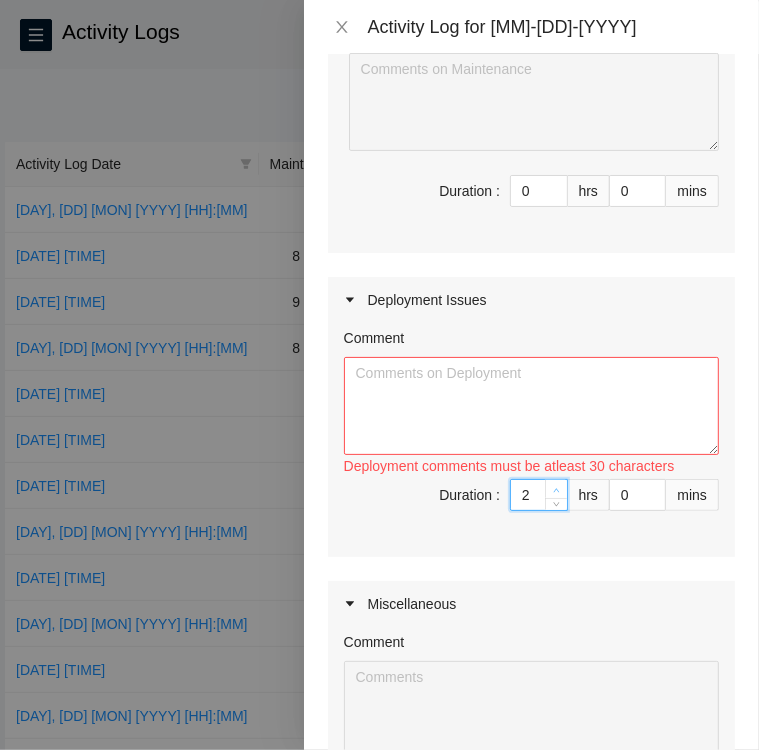 click 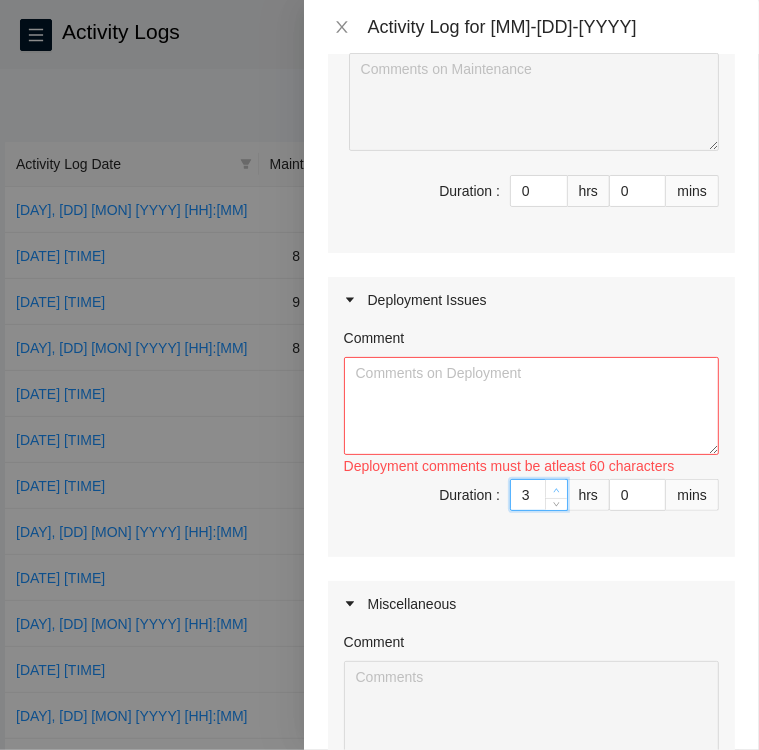 click 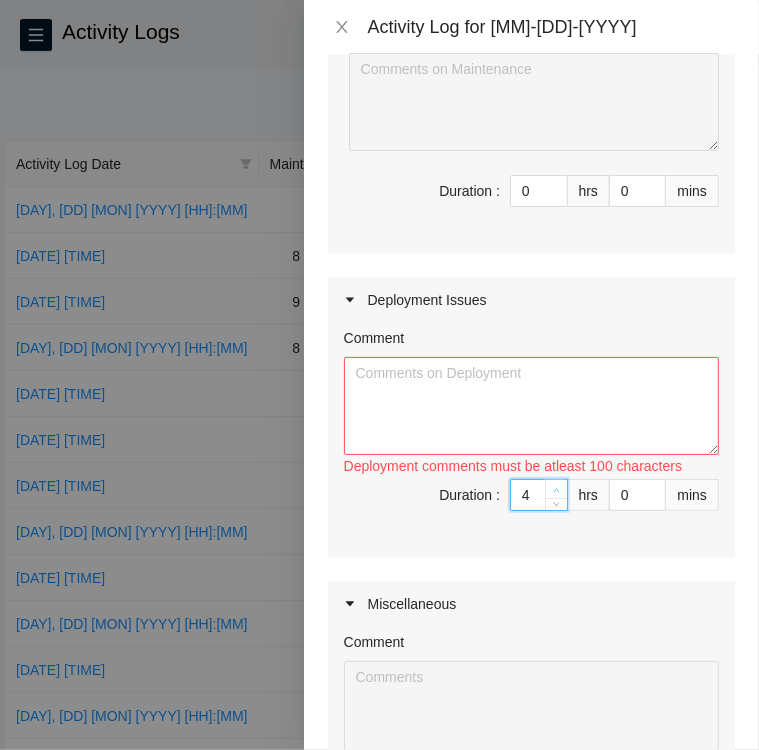 click 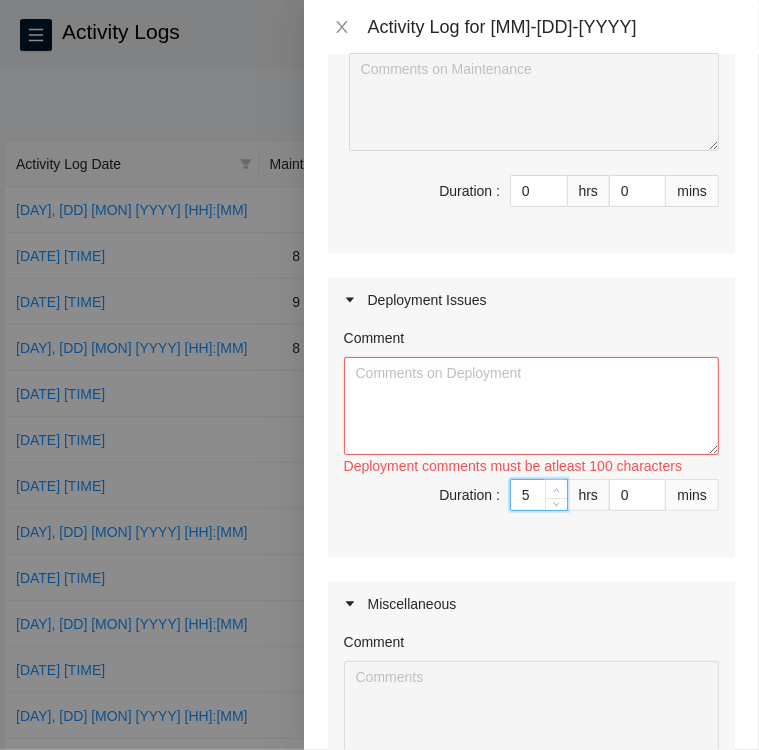 click 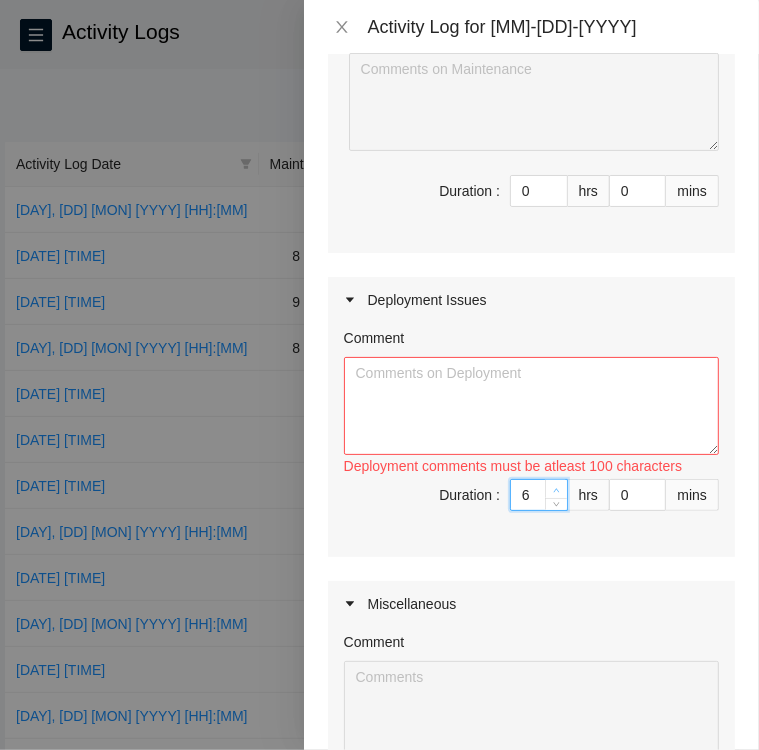 click 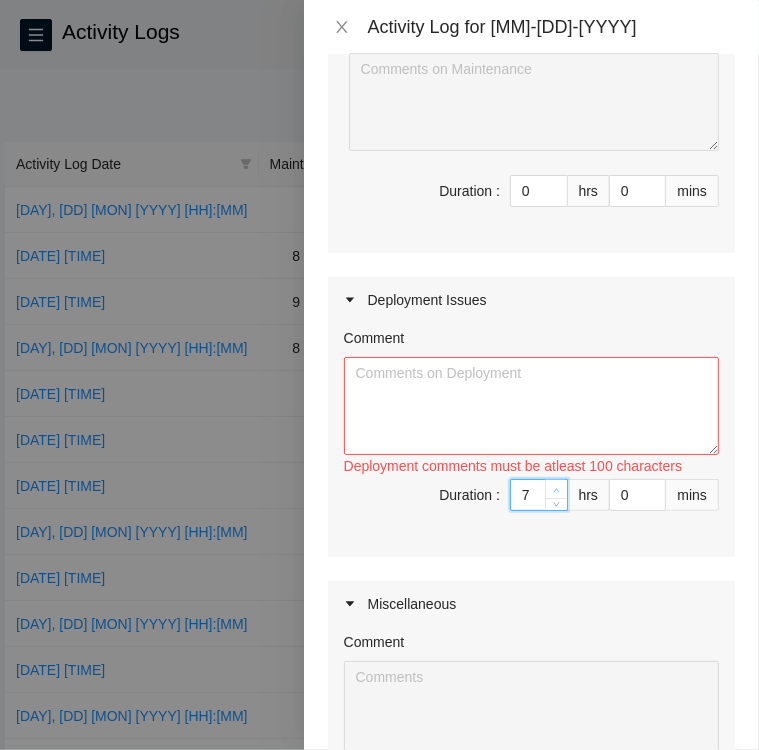 click 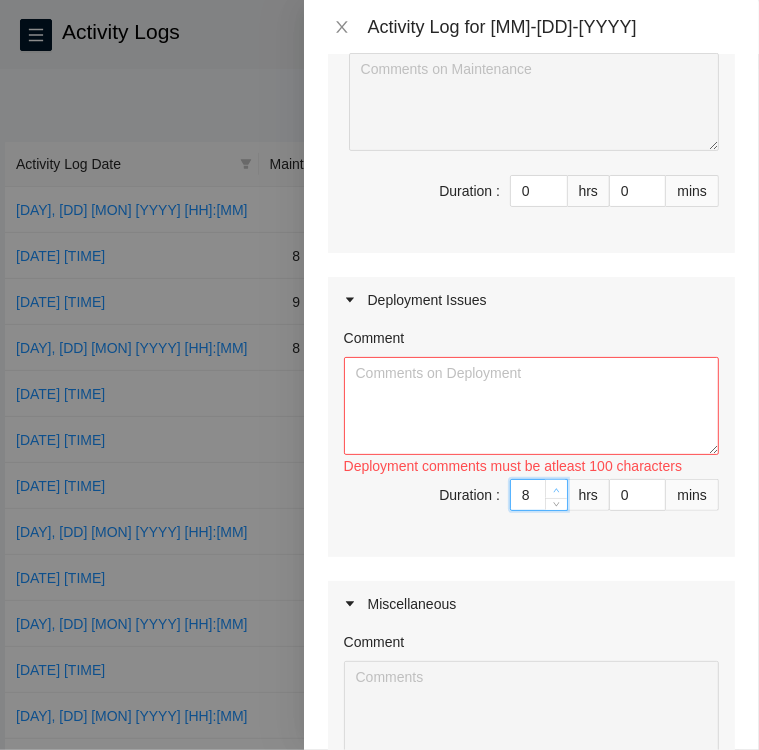 click 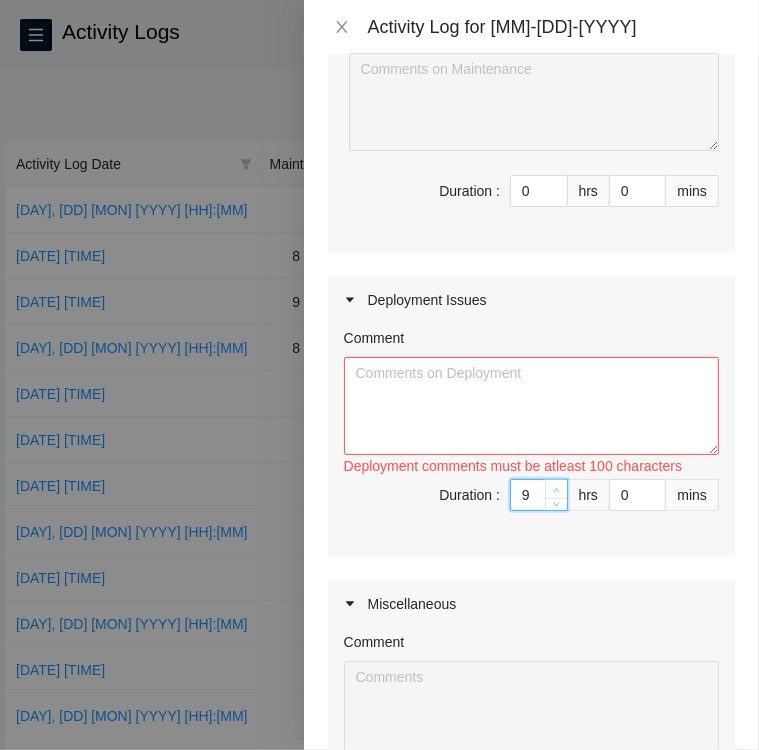 type on "9" 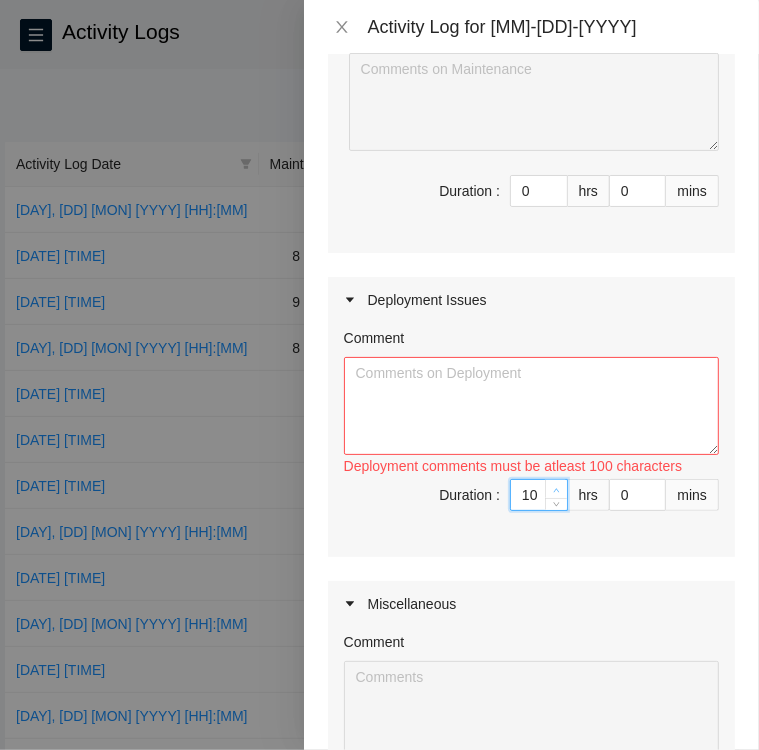 click 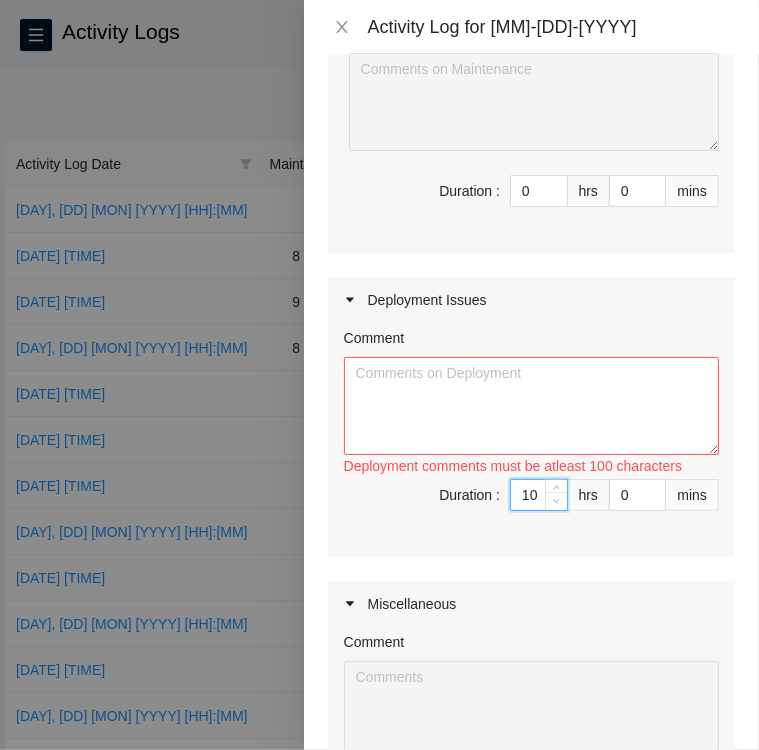type on "9" 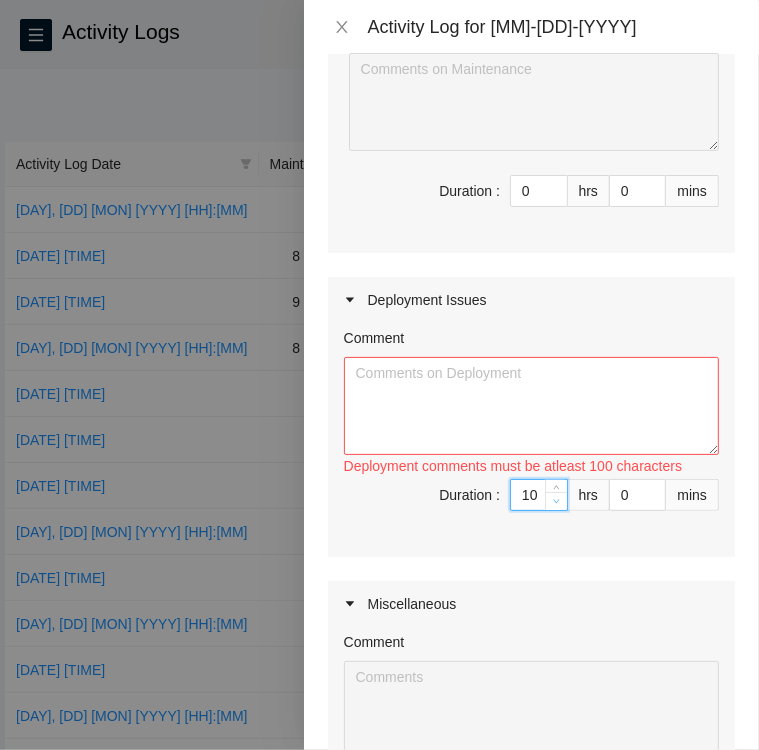 type on "9" 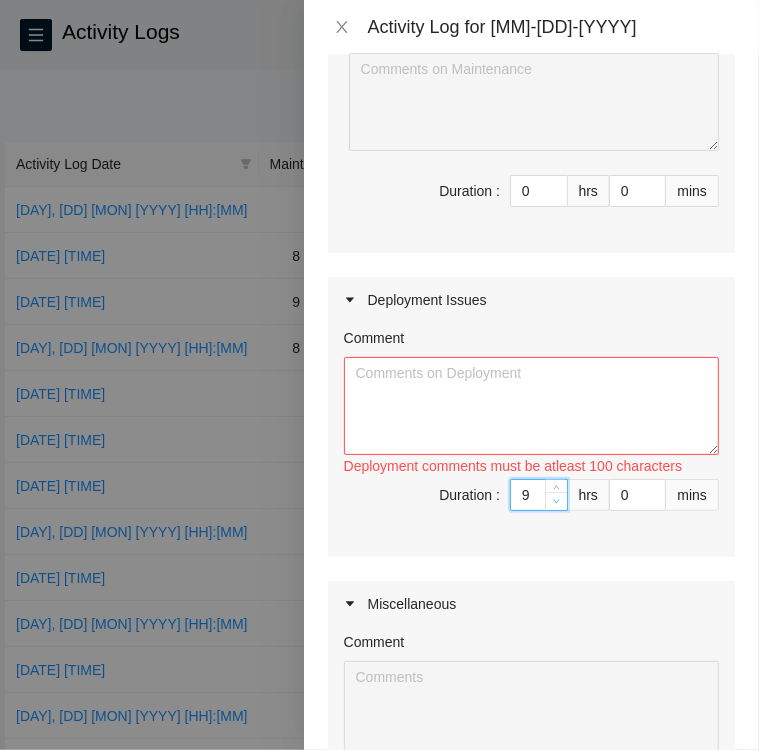click at bounding box center [557, 502] 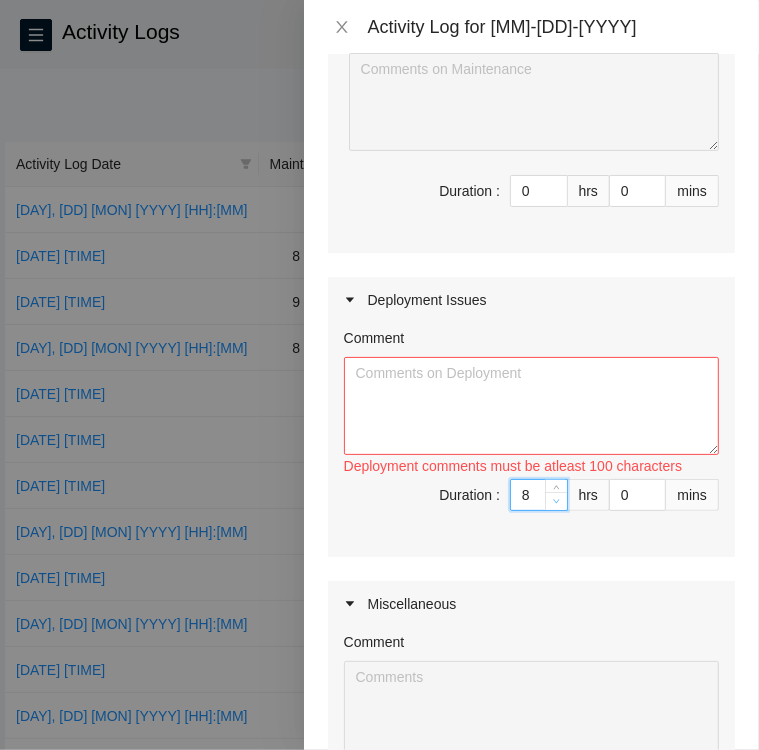 click at bounding box center (557, 502) 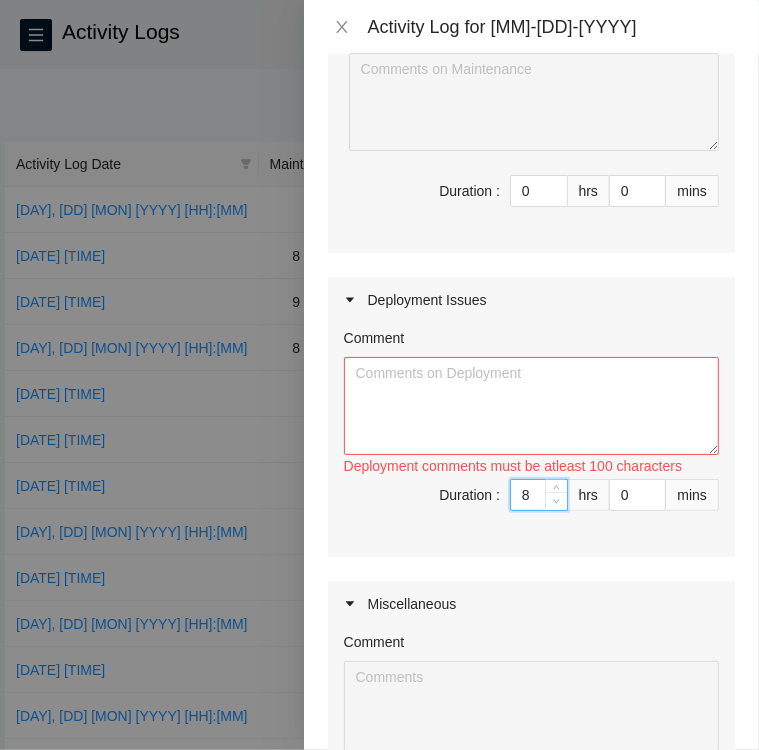 type on "7" 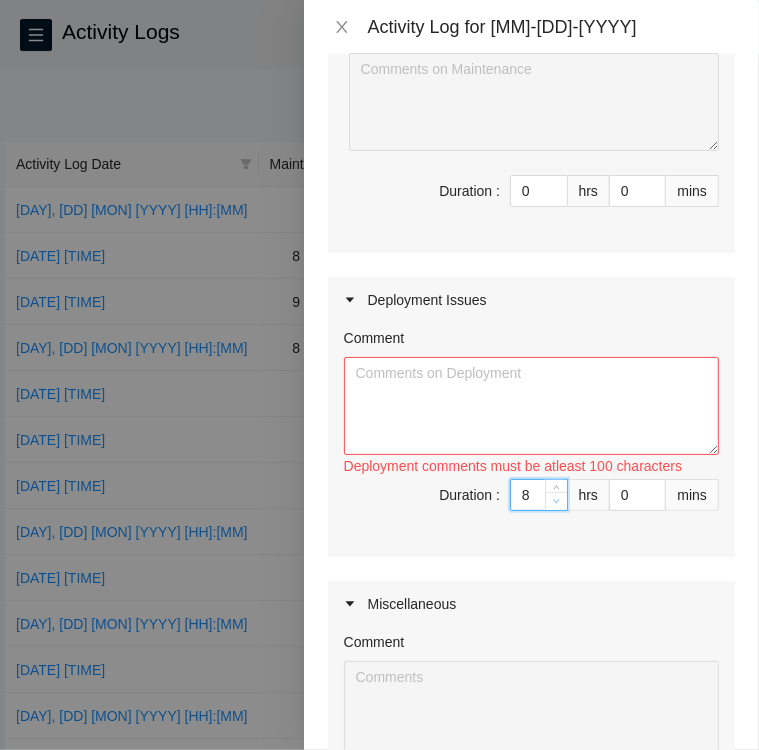 type on "7" 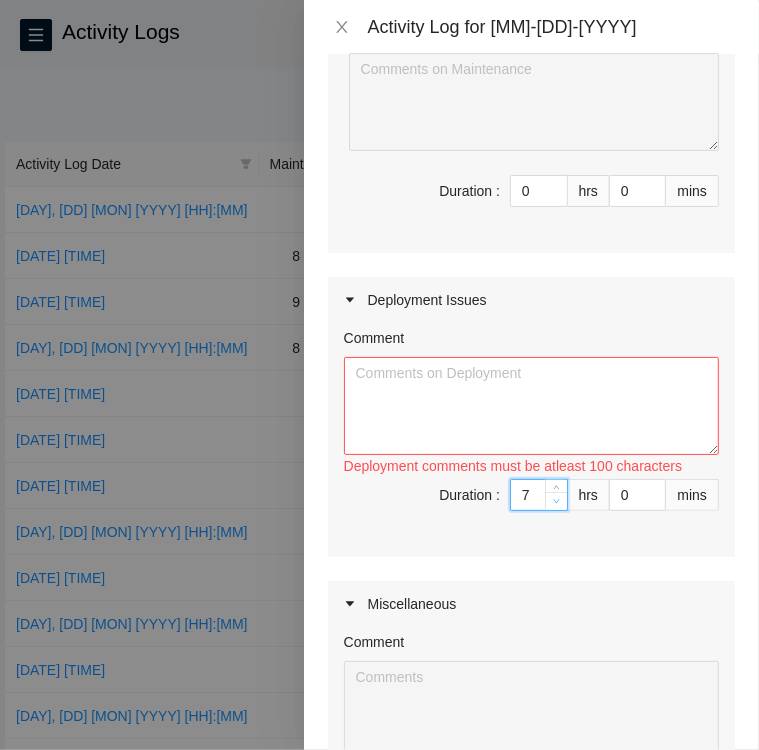 click at bounding box center [556, 501] 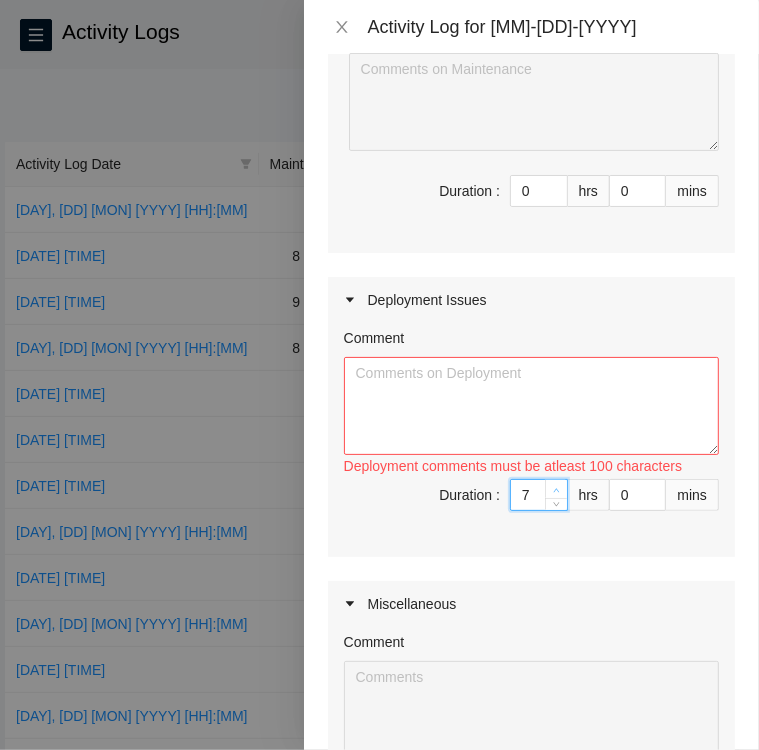 type on "8" 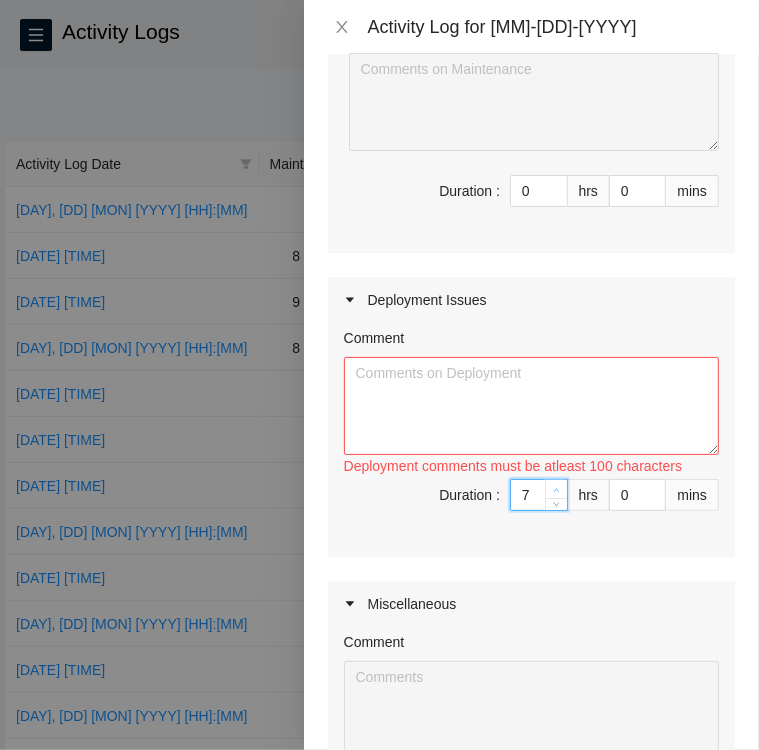 type on "8" 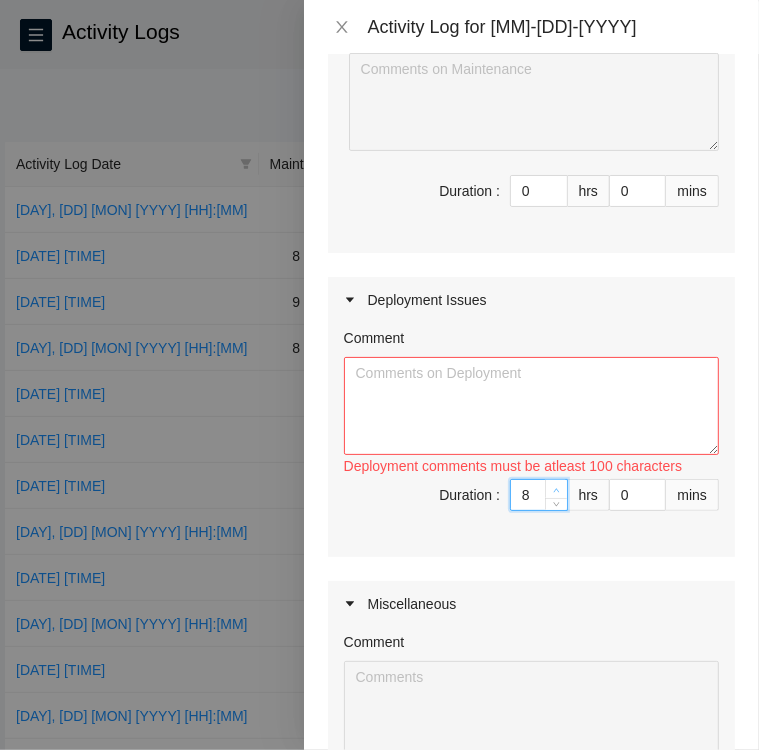 click 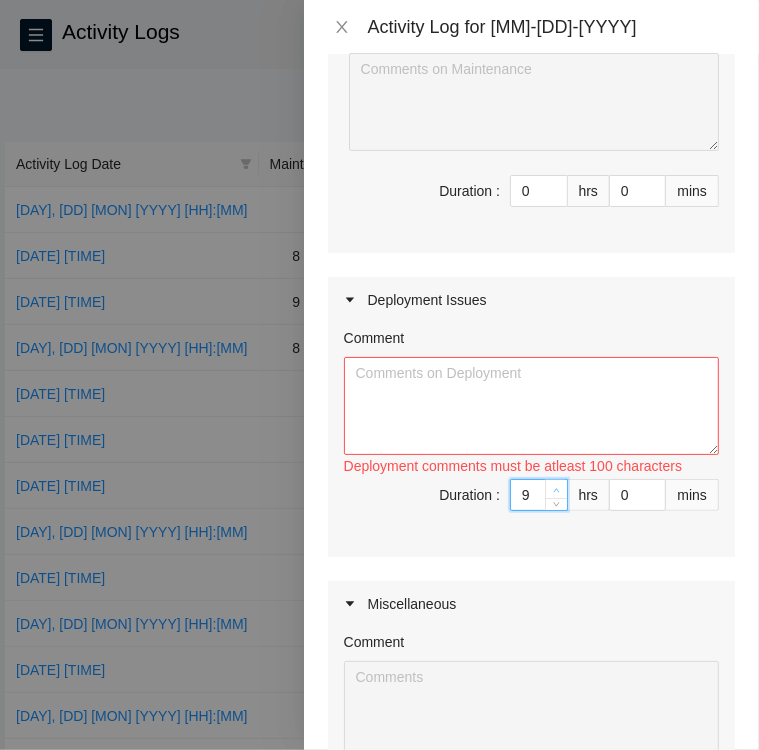 click 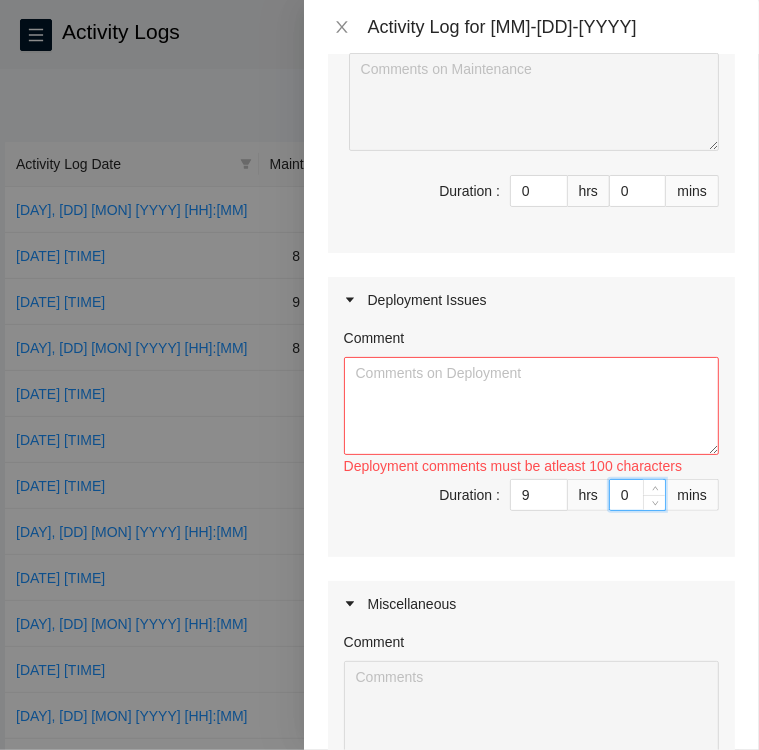 click on "0" at bounding box center [637, 495] 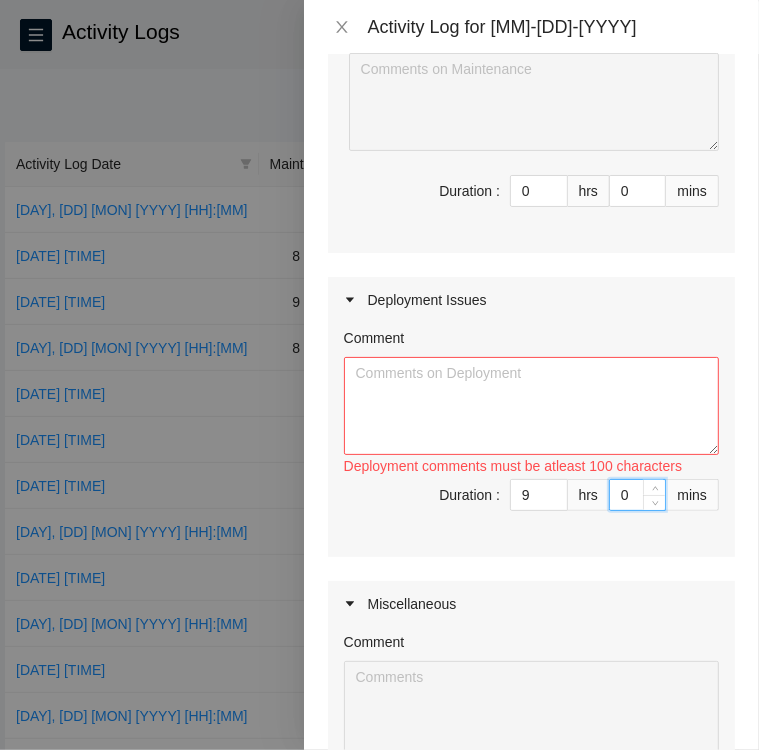 type on "30" 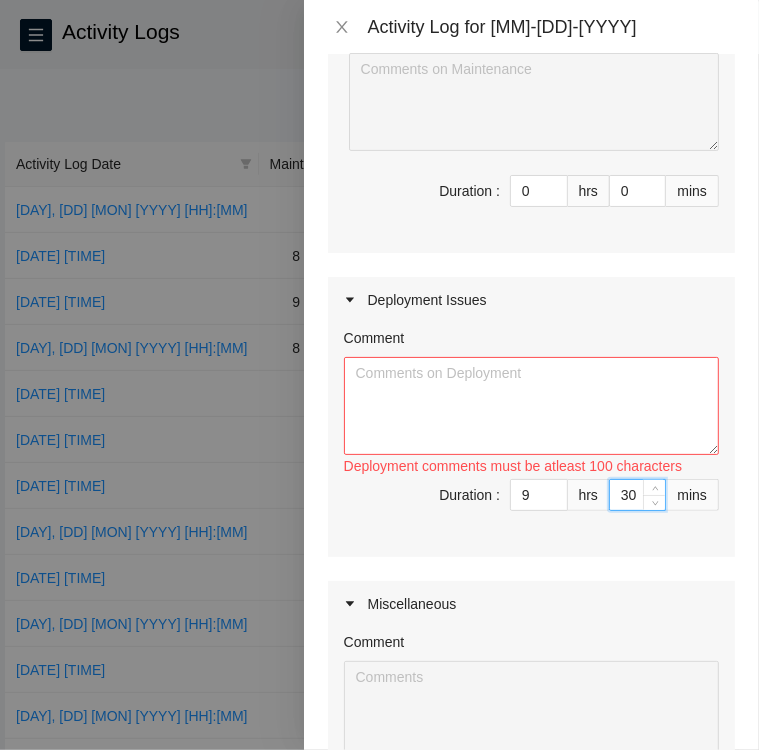 type on "30" 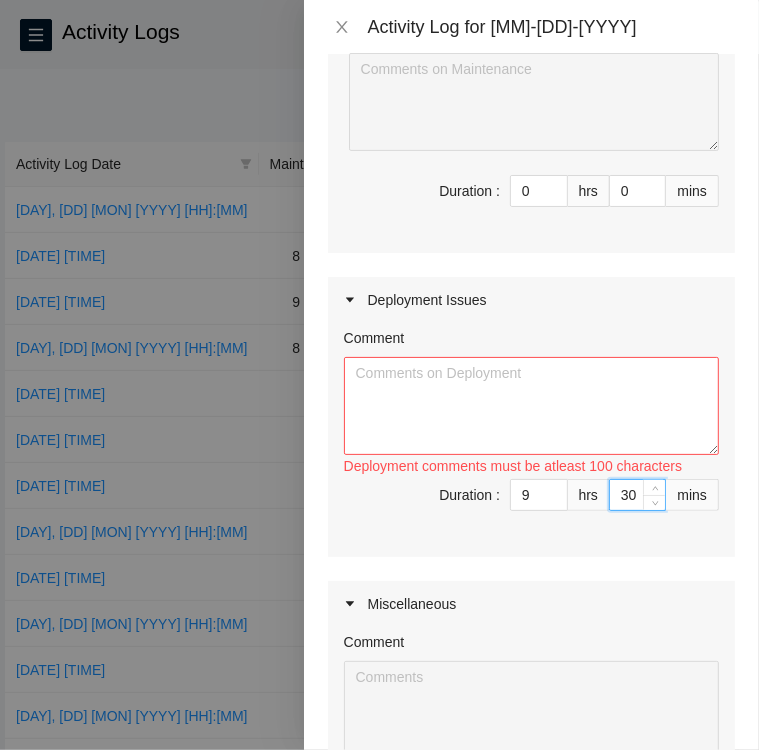 type on "30" 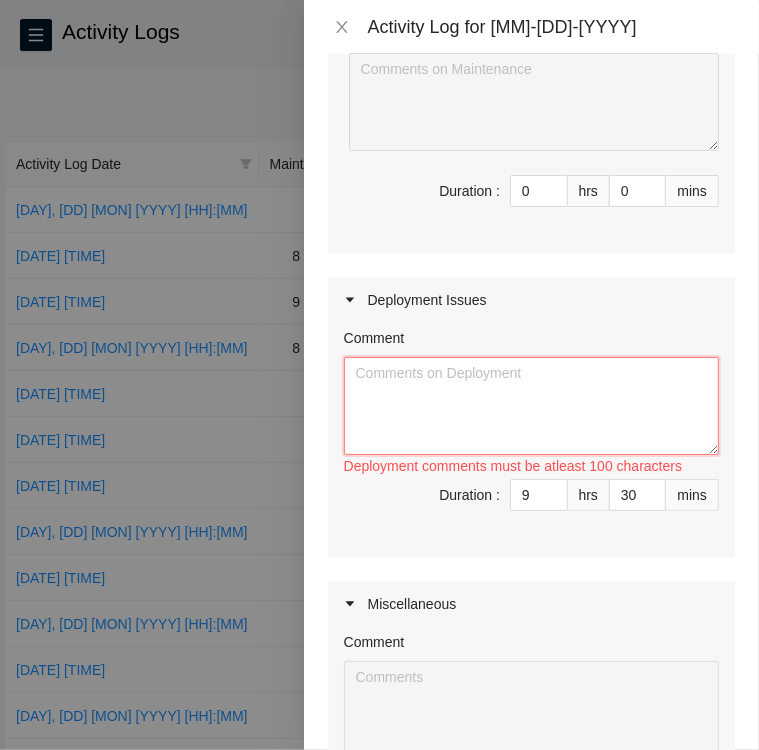 click on "Comment" at bounding box center [531, 406] 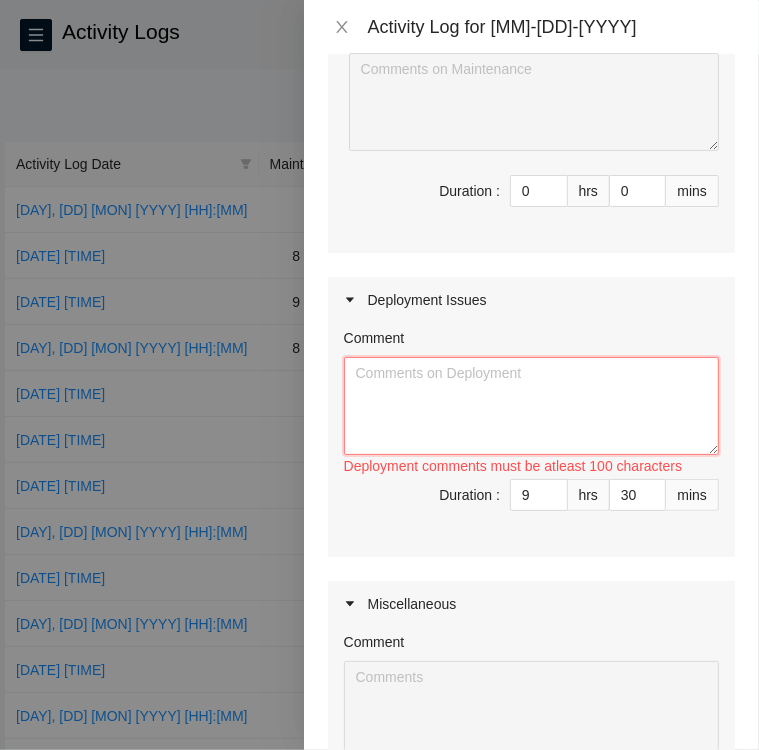 paste on "Continued working on DP77376" 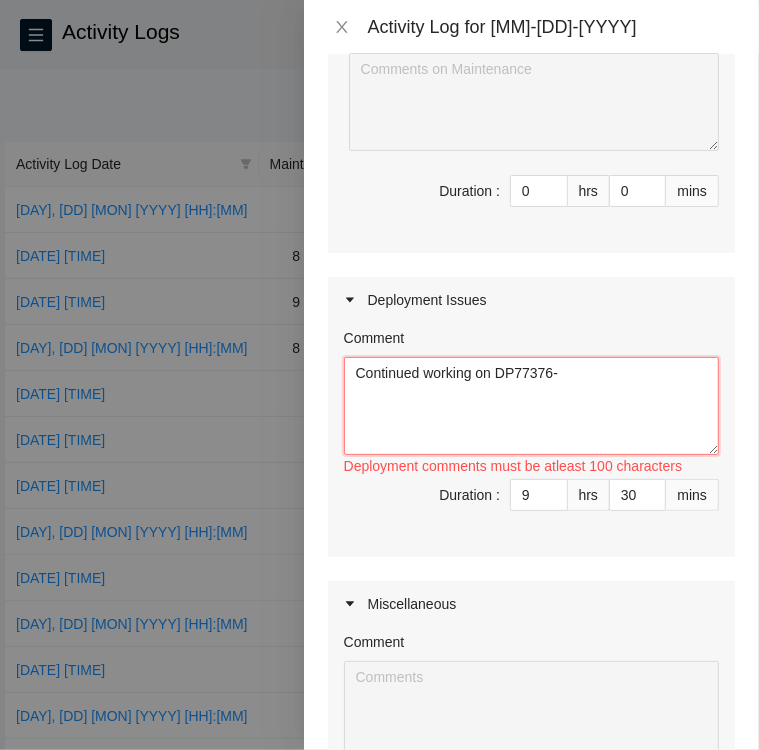 click on "Continued working on DP77376-" at bounding box center [531, 406] 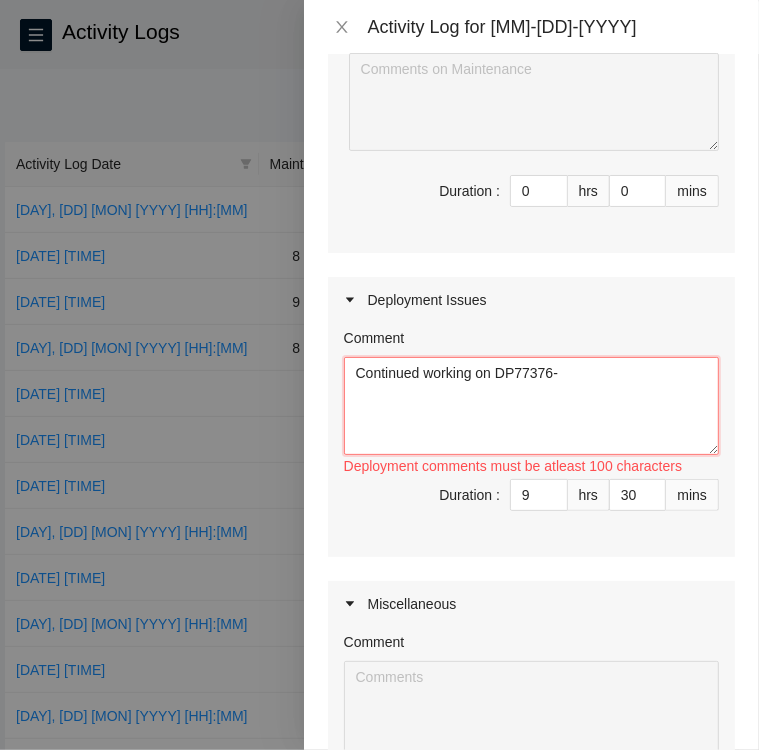 paste on "•	Adjusted Rack posts for KM12.
•	Re-racked bottom server and noticed it was not level. One of the back posts needed to be raised up about 1/8”
•	After verifying bottom server was level proceeded with the remaining servers.
•	Racked all 13 servers for rack KM12.
•	Adjusted Rack posts for rack KM11 to match.
•	Assembled side rails for servers for rack KM11.
•	Assisted installing TOR and BE switch for KM11.
•	Removed PDU’s to have
•	Set PDU’s aside to have better access to screw holes on the back of rack.
•	Racked all 13 servers for rack KM11.
•	Scanned SN’s into Google Sheets doc.
•	Both racks are ready to be cabled." 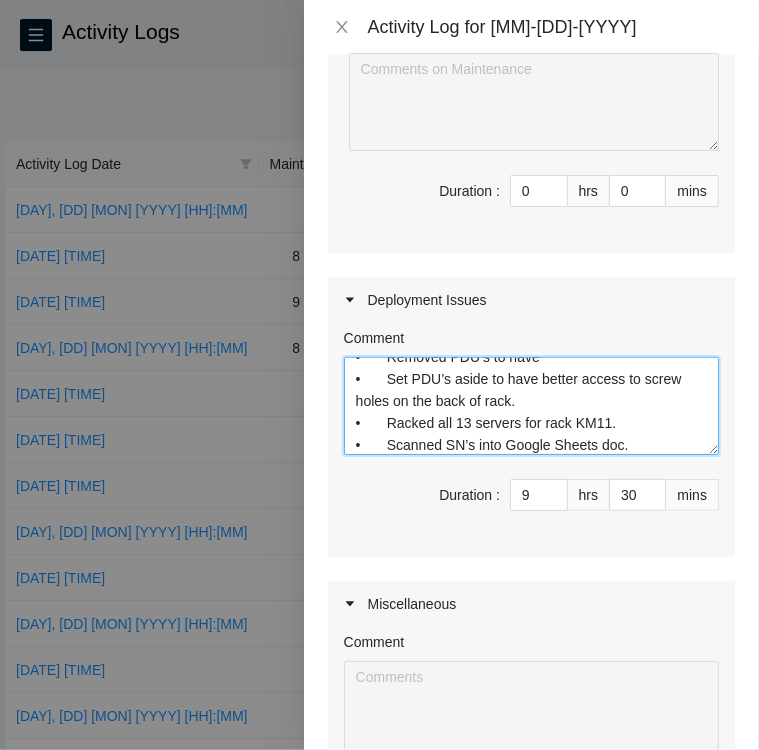scroll, scrollTop: 260, scrollLeft: 0, axis: vertical 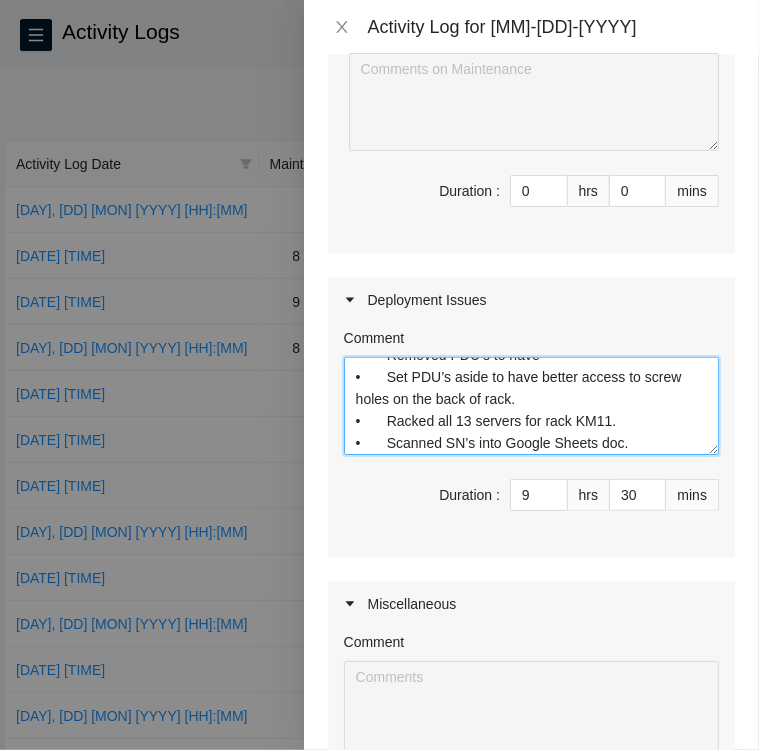 click on "Continued working on DP77376-
•	Adjusted Rack posts for KM12.
•	Re-racked bottom server and noticed it was not level. One of the back posts needed to be raised up about 1/8”
•	After verifying bottom server was level proceeded with the remaining servers.
•	Racked all 13 servers for rack KM12.
•	Adjusted Rack posts for rack KM11 to match.
•	Assembled side rails for servers for rack KM11.
•	Assisted installing TOR and BE switch for KM11.
•	Removed PDU’s to have
•	Set PDU’s aside to have better access to screw holes on the back of rack.
•	Racked all 13 servers for rack KM11.
•	Scanned SN’s into Google Sheets doc.
•	Both racks are ready to be cabled." at bounding box center [531, 406] 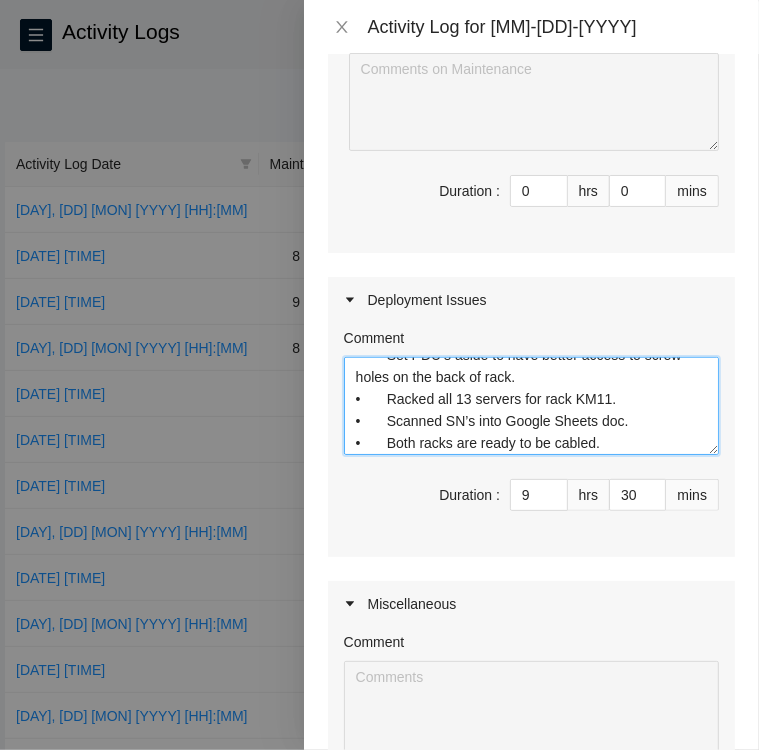 scroll, scrollTop: 238, scrollLeft: 0, axis: vertical 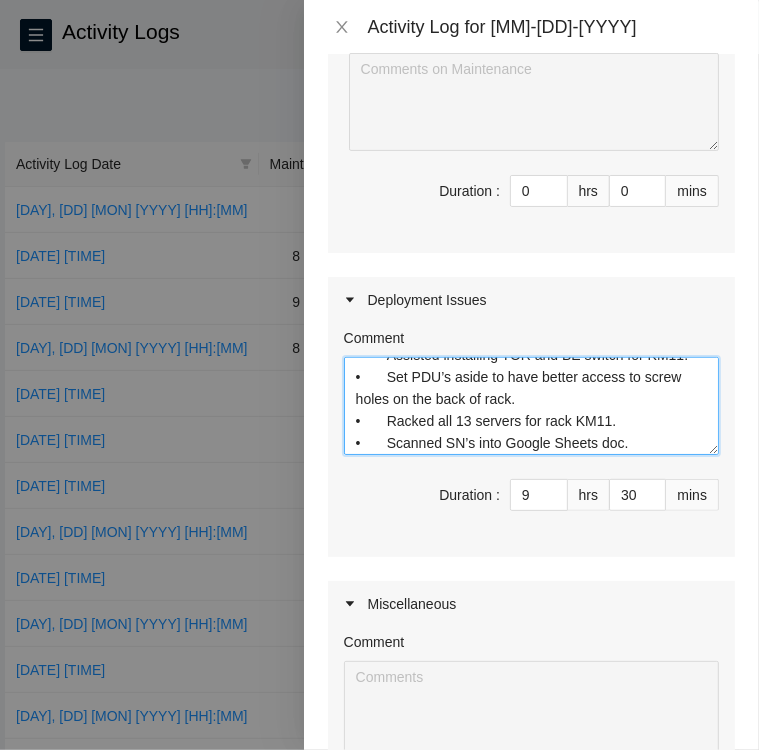 type on "Continued working on DP77376-
•	Adjusted Rack posts for KM12.
•	Re-racked bottom server and noticed it was not level. One of the back posts needed to be raised up about 1/8”
•	After verifying bottom server was level proceeded with the remaining servers.
•	Racked all 13 servers for rack KM12.
•	Adjusted Rack posts for rack KM11 to match.
•	Assembled side rails for servers for rack KM11.
•	Assisted installing TOR and BE switch for KM11.
•	Set PDU’s aside to have better access to screw holes on the back of rack.
•	Racked all 13 servers for rack KM11.
•	Scanned SN’s into Google Sheets doc.
•	Both racks are ready to be cabled." 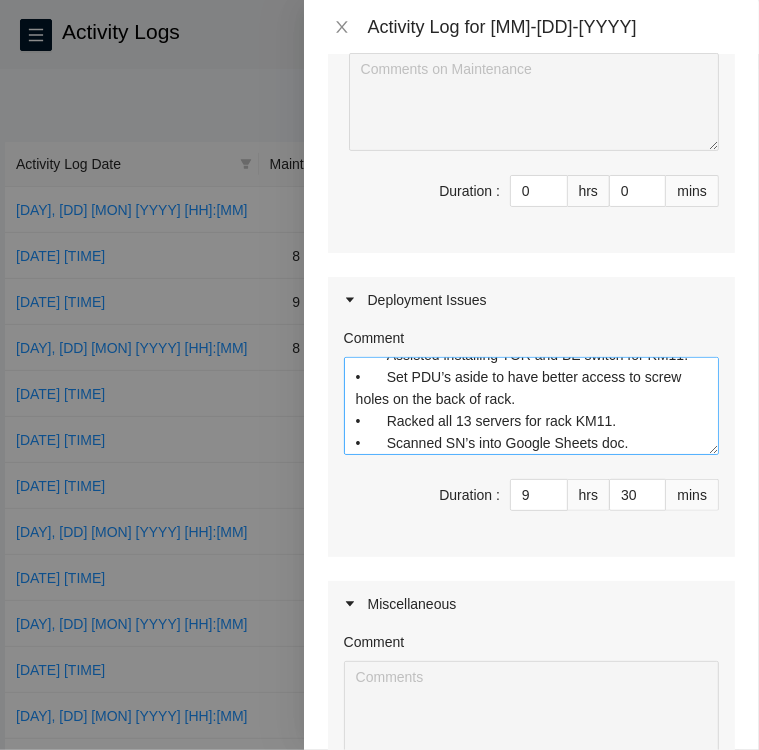 scroll, scrollTop: 308, scrollLeft: 0, axis: vertical 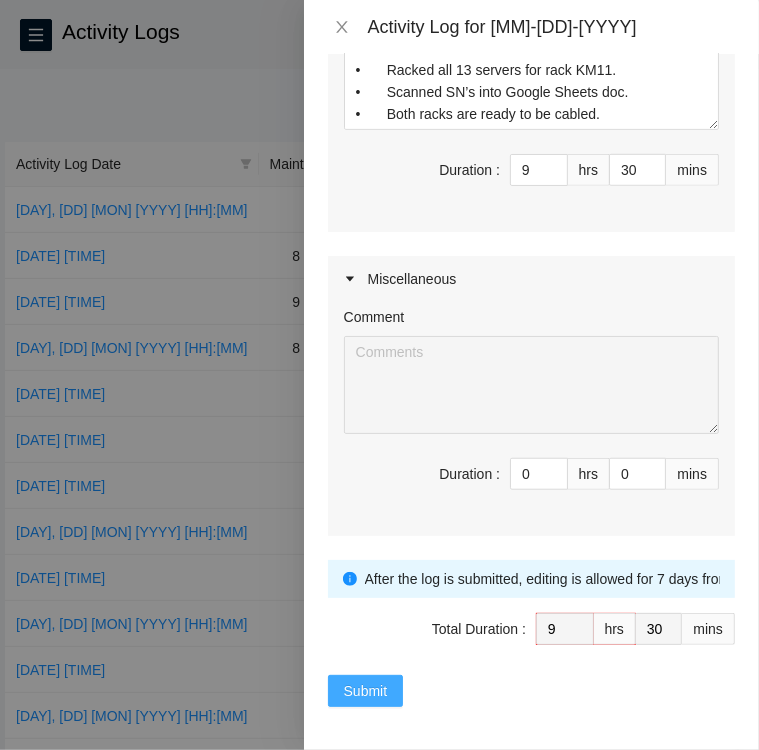 click on "Submit" at bounding box center [366, 691] 